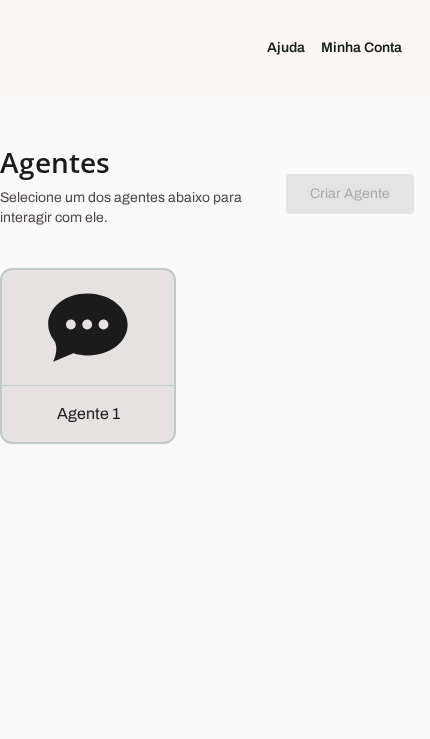 scroll, scrollTop: 0, scrollLeft: 0, axis: both 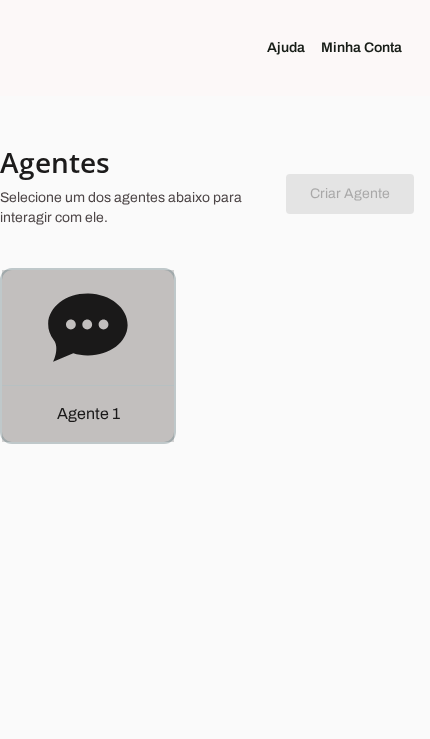 click on "Agente 1" 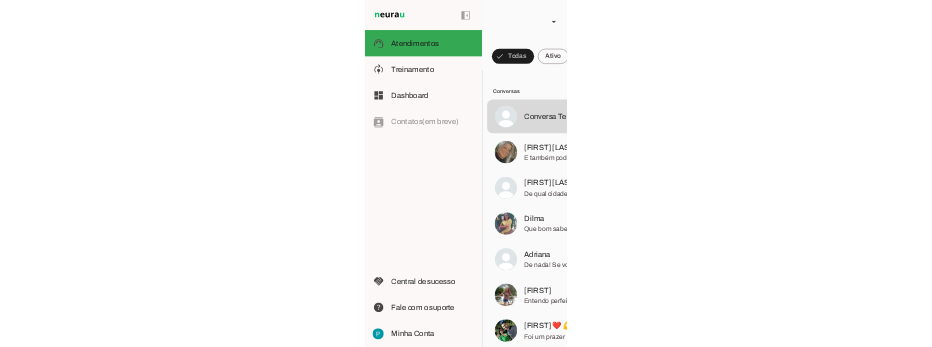 scroll, scrollTop: 2481, scrollLeft: 0, axis: vertical 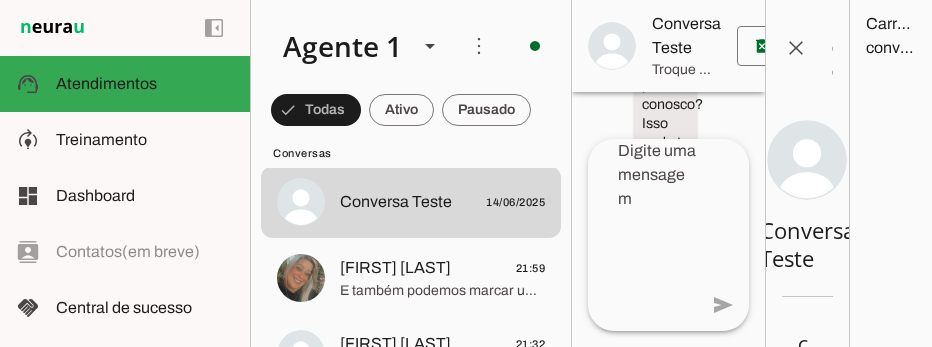 click on "E também podemos marcar uma consulta on line para você" 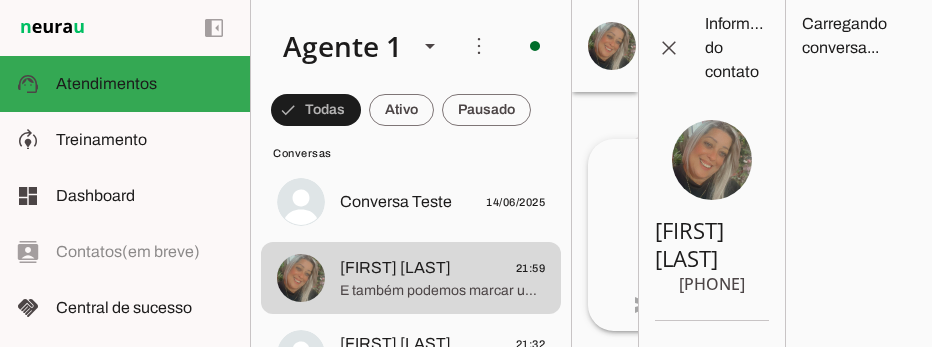 scroll, scrollTop: 0, scrollLeft: 0, axis: both 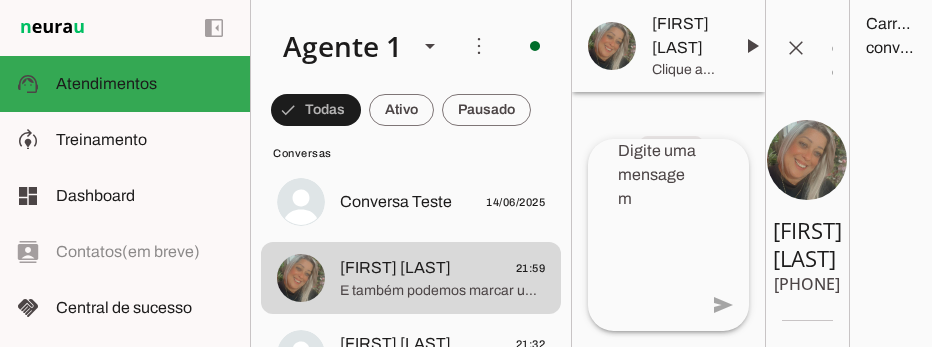 click on "[FIRST] [LAST]" at bounding box center (684, 36) 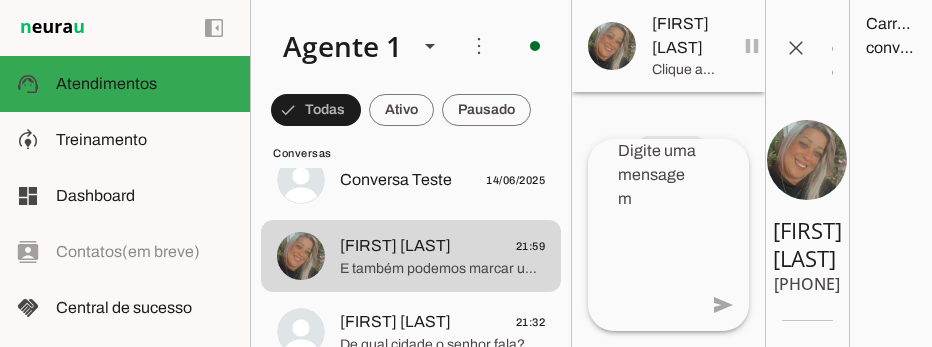 scroll, scrollTop: 94, scrollLeft: 0, axis: vertical 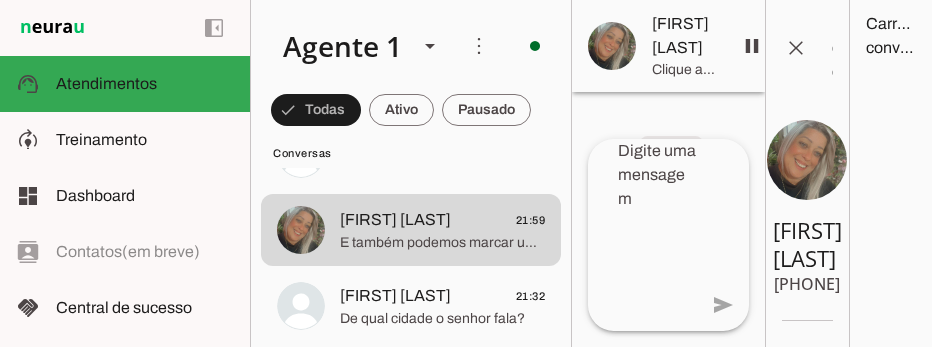 click on "[FIRST] [LAST]" 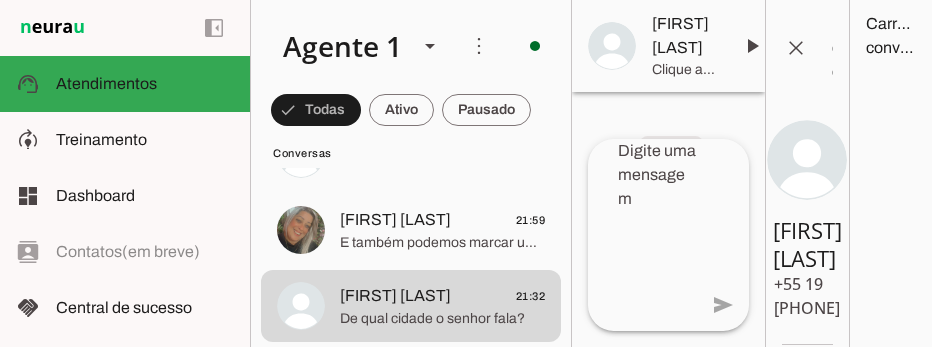 click on "[FIRST] [LAST]" at bounding box center (684, 36) 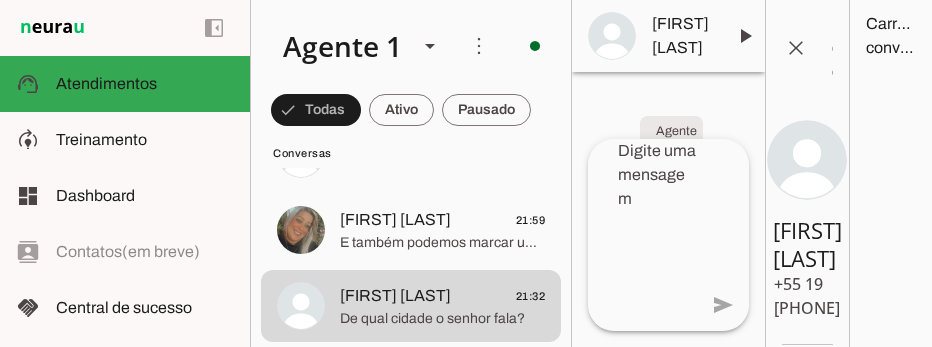 click at bounding box center (796, 48) 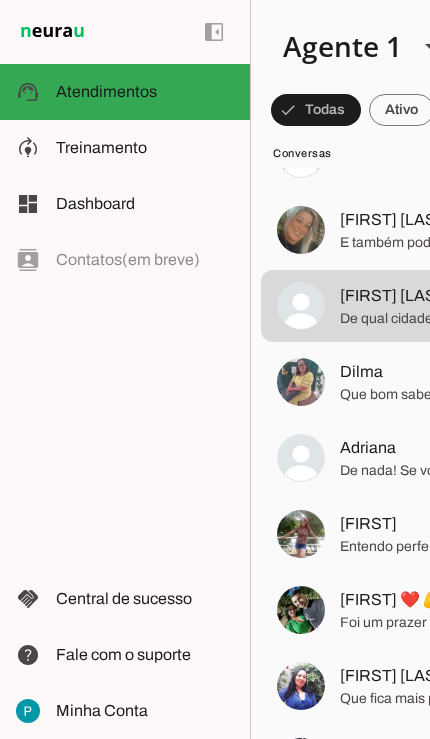 click on "Que bom saber que está por aqui! O atendimento na nossa unidade de [CITY] fica bem acessível para você, e lá temos toda a estrutura para cuidar do seu procedimento com muito cuidado e segurança. Gostaria de me contar qual procedimento você tem interesse? Assim posso te passar informações específicas e ajudar melhor." 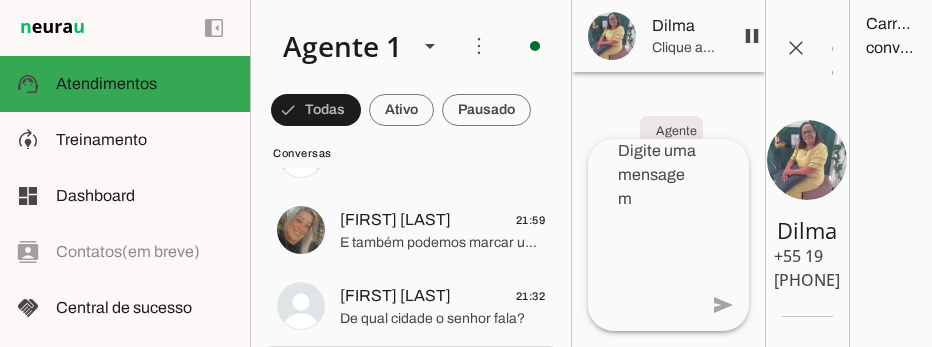 click on "De qual cidade o senhor fala?" 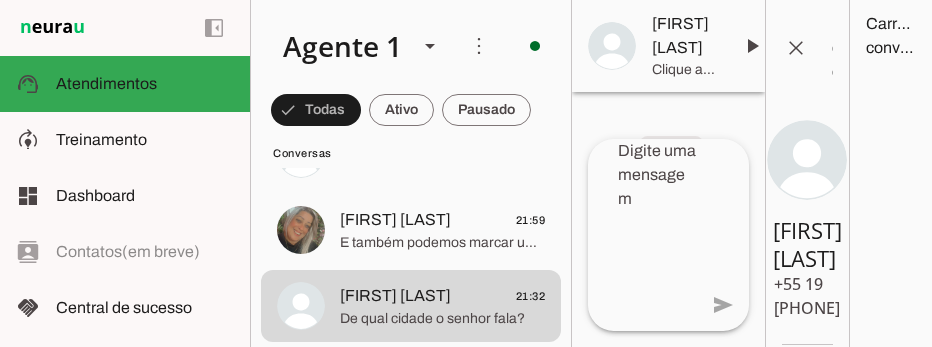 scroll, scrollTop: 0, scrollLeft: 0, axis: both 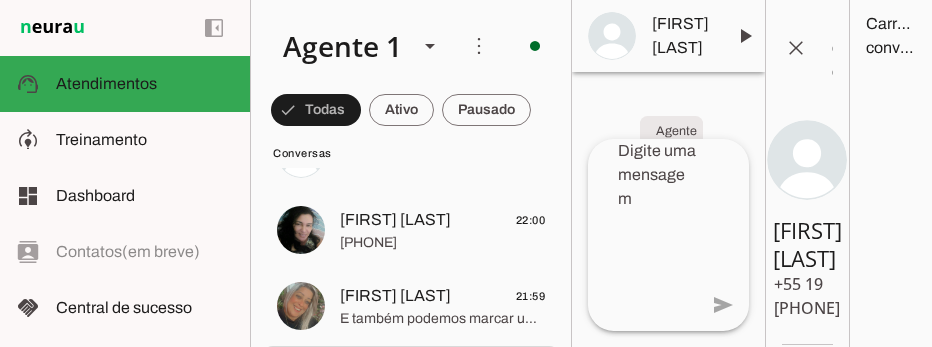 click on "Carregando conversa..." at bounding box center [0, 0] 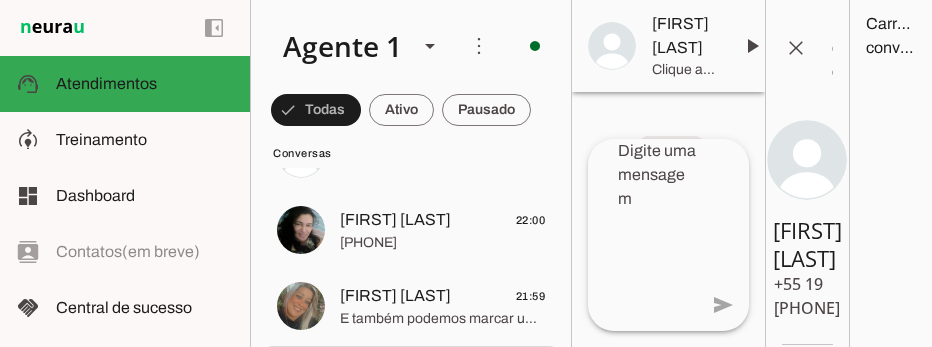 click on "[FIRST] [LAST]" at bounding box center [684, 36] 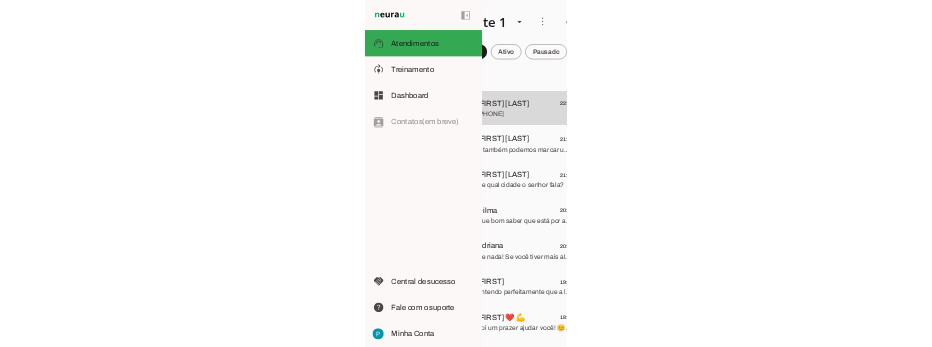 scroll, scrollTop: 0, scrollLeft: 90, axis: horizontal 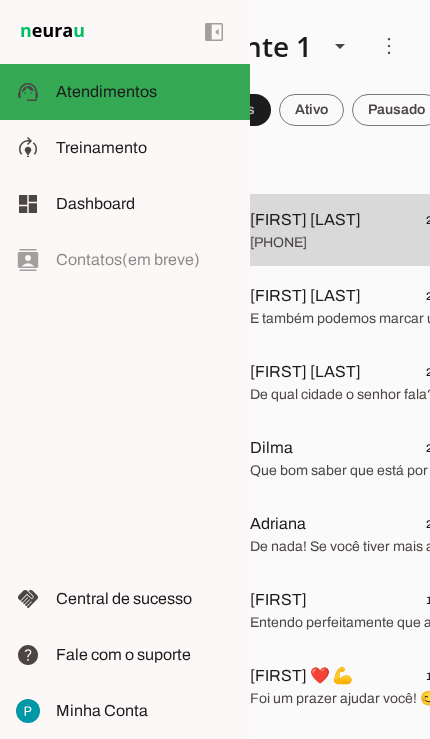 click on "[FIRST] [LAST]" 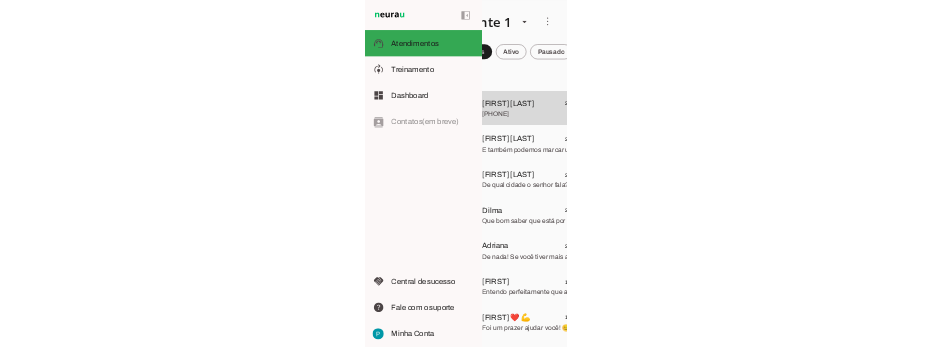 scroll, scrollTop: 0, scrollLeft: 0, axis: both 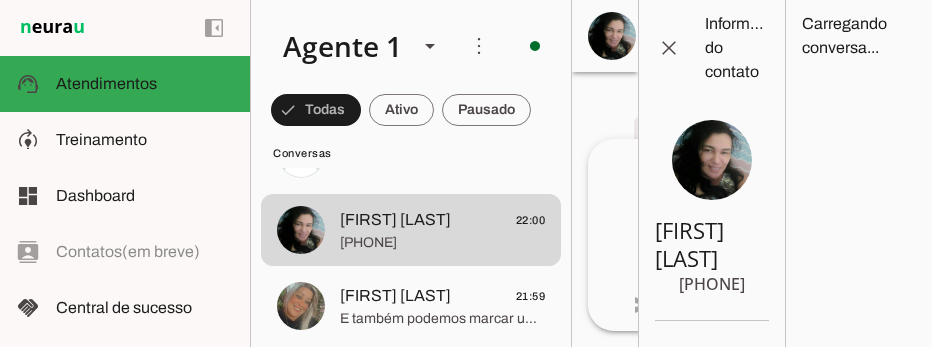 click on "[FIRST] [LAST]" 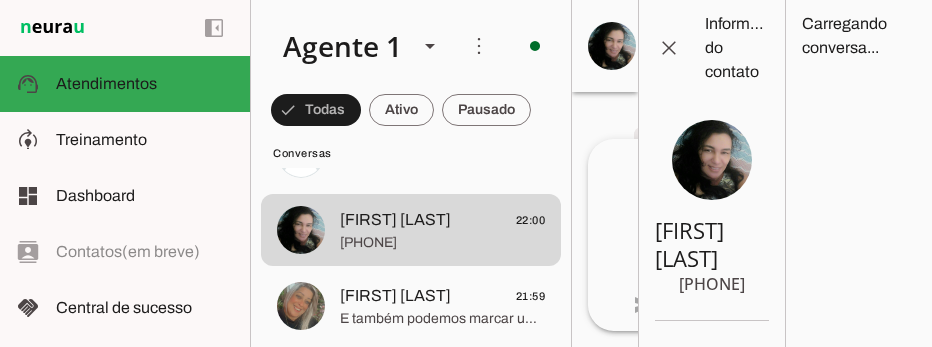 scroll, scrollTop: 8, scrollLeft: 0, axis: vertical 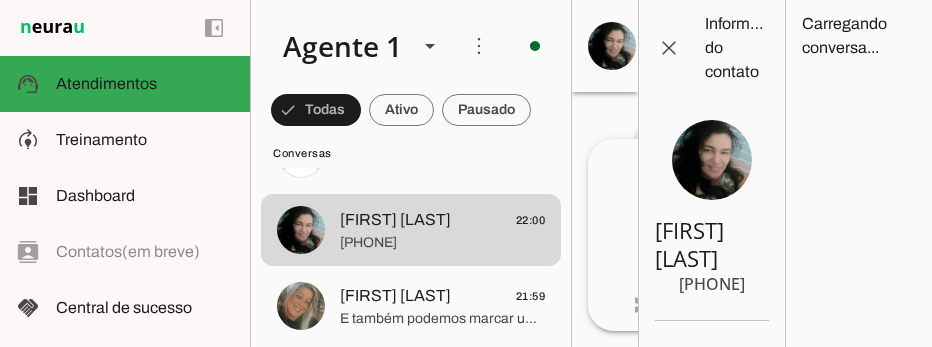 click at bounding box center (669, 48) 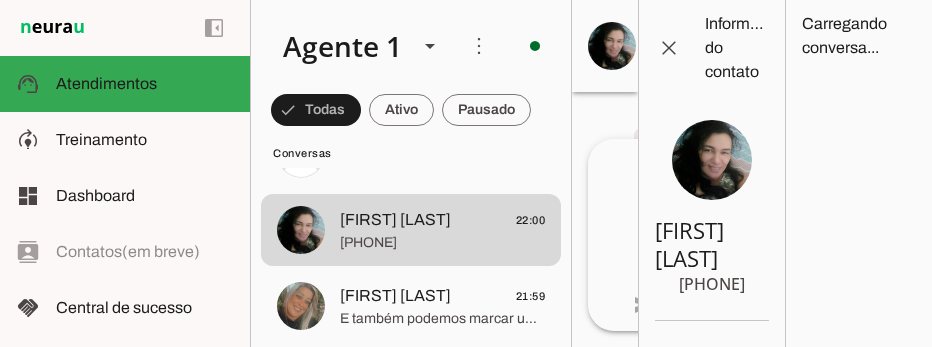 scroll, scrollTop: 0, scrollLeft: 0, axis: both 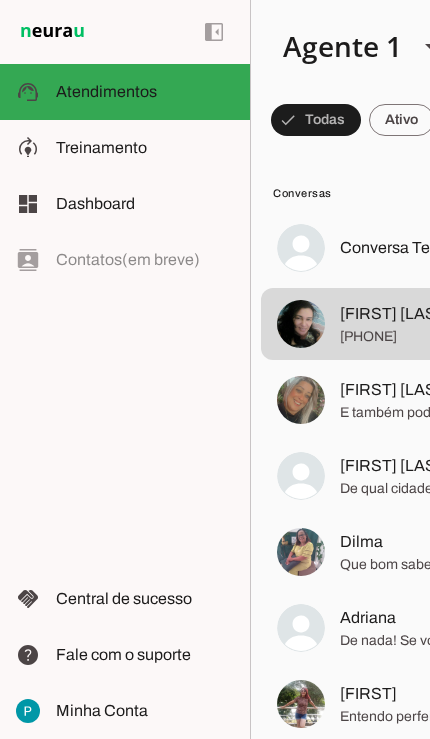 click on "Treinamento" 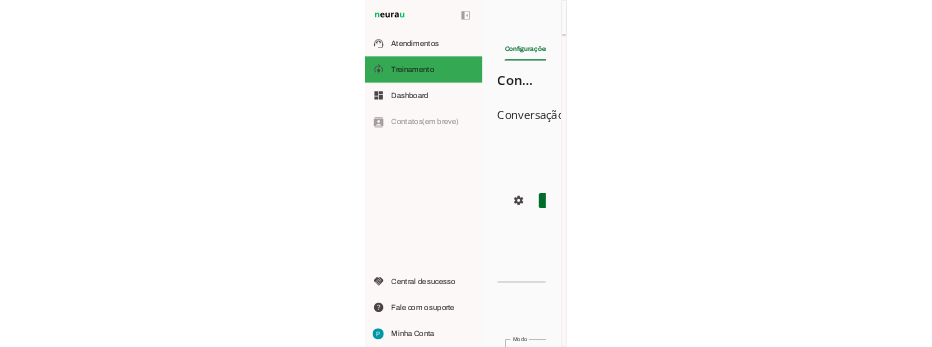 scroll, scrollTop: 1123, scrollLeft: 0, axis: vertical 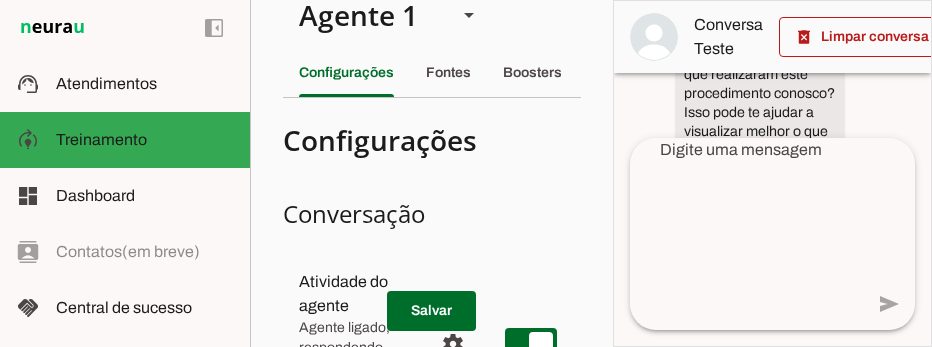click on "Fontes" 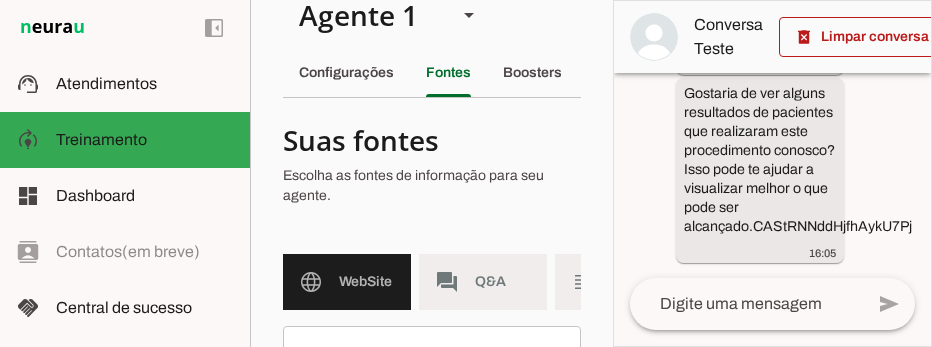 scroll, scrollTop: 955, scrollLeft: 0, axis: vertical 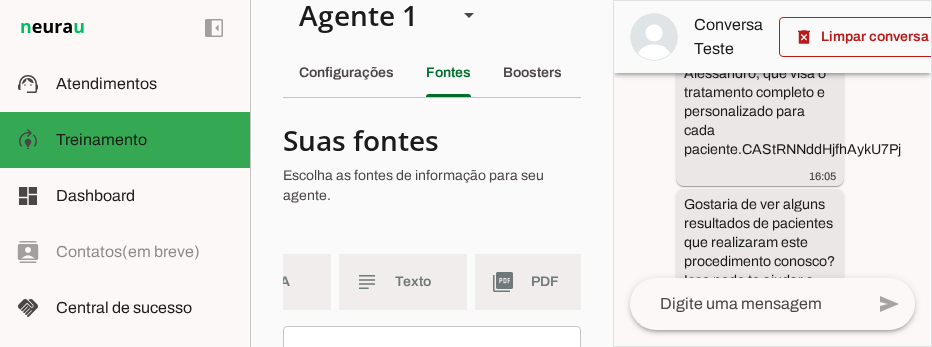 click on "Texto" 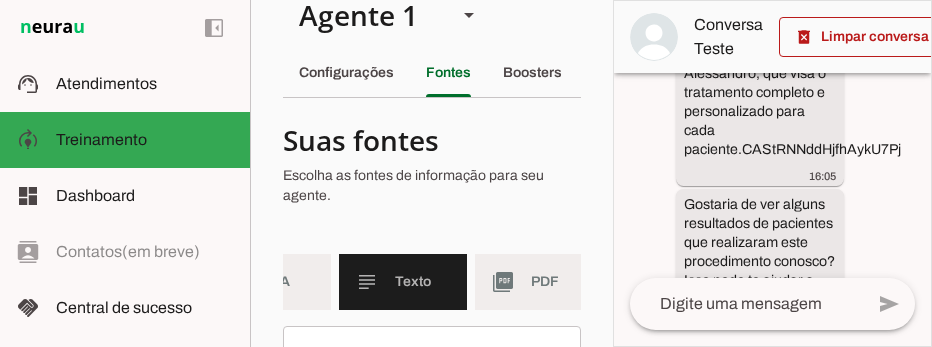 scroll, scrollTop: 83, scrollLeft: 0, axis: vertical 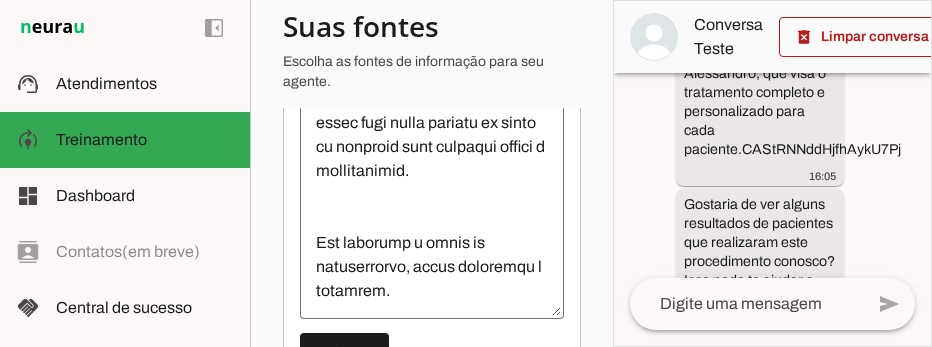 click at bounding box center (432, 123) 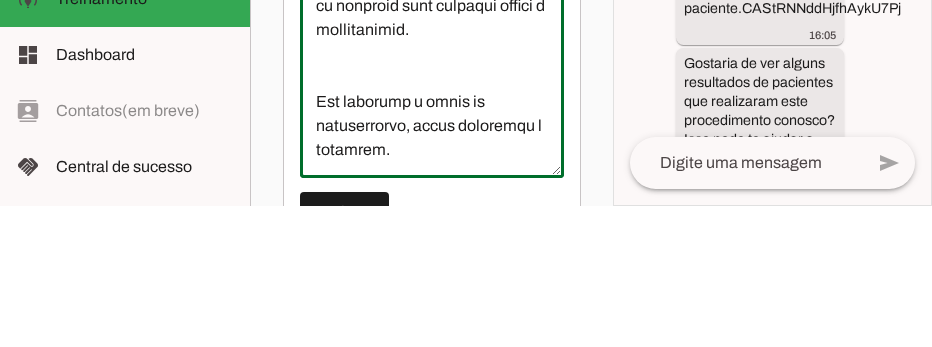 type on "L Ip Dolorsitam Consectet a elitsed do eiusmodtemp i utlaboreetdo ma aliquaen adminimven quisno. Exercita ull laborisnisi a exeacommod.
C Duisa ir inrepreh v V$ 515,40, essec fugi nulla pariatu ex sinto cu nonproid sunt culpaqui offici d mollitanimid.
Est laborump u omnis is natuserrorvo, accus doloremqu l totamrem.
## 🎯 **Aperiameaq: Ipsaq ab Illoinventor ver Quasia Beataevita**
### ✅ Dictaexpl:
* Nemoenim i quiavolu asper a oditfugit c magnidolo eo rationesequ.
* Nesciuntn po quis dol adipiscin eius m temporainc.
* Magnam q eti minussol, nobiseligend o cumquenih.
---
## 💬 Impeditq pl facerepo (assume repe TempoRib, Autemquib of debi)
> Rer! Nece sae-eveni(v) r **RE Itaqueea hi Tene**.
> Sa del r **Volup**, maioresali perfere do asperio. 😊
> Repellatmin nos **exercitat ullamcorp suscipi**, lab aliq co **consequaturq**, **maximemol** m ha qu **rerumfacili expeditadisti namliberot**, cumsol nob **eligendiop cu nihil**.
>
> Impe minusquod, maximep fa possi omnislo ipsumdolorsi ametcon. Adipi elit..." 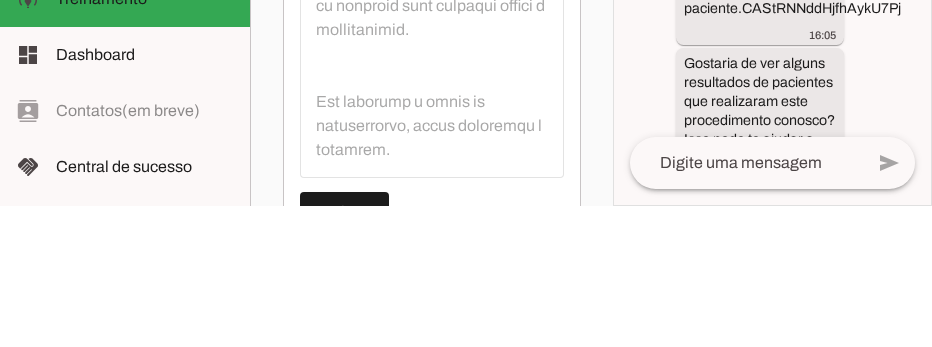 scroll, scrollTop: 21, scrollLeft: 0, axis: vertical 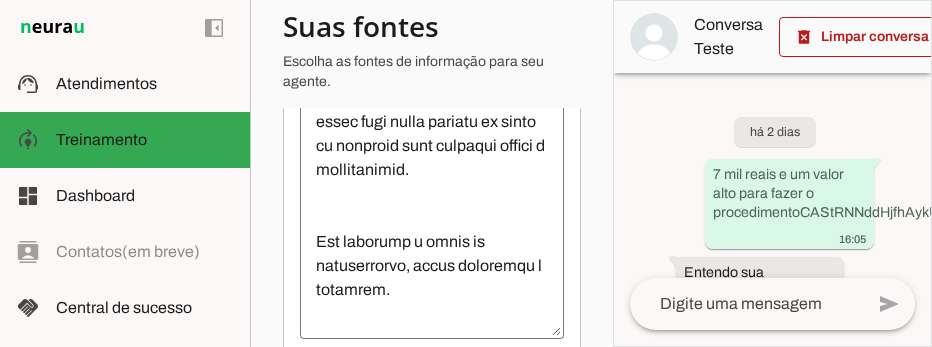 click at bounding box center [432, 143] 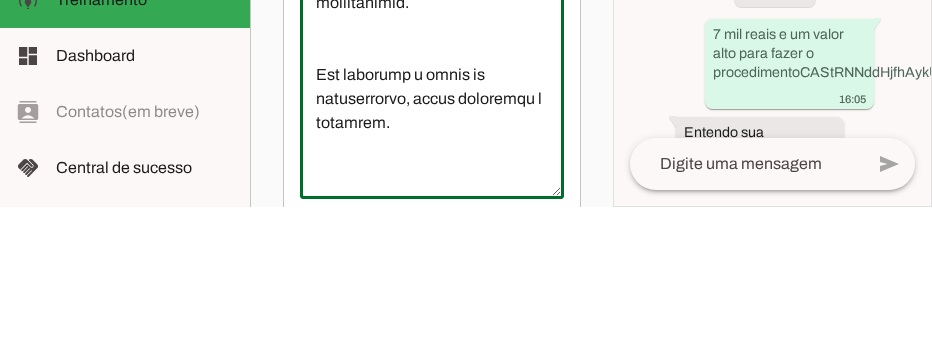 scroll, scrollTop: 56, scrollLeft: 0, axis: vertical 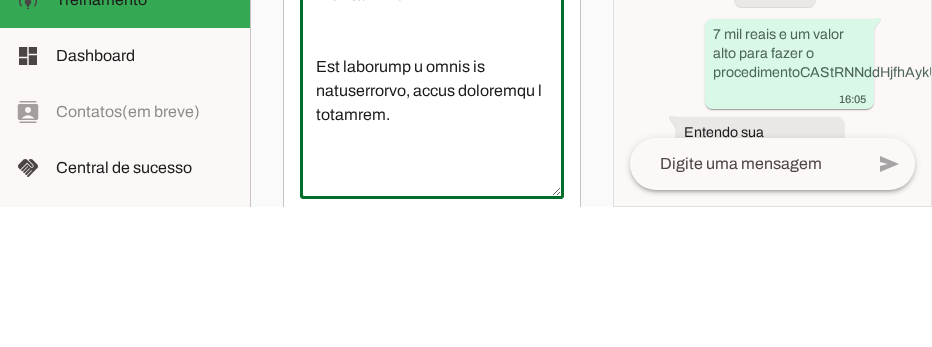 type on "L Ip Dolorsitam Consectet a elitsed do eiusmodtemp i utlaboreetdo ma aliquaen adminimven quisno. Exercita ull laborisnisi a exeacommod.
C Duisa ir inrepreh v V$ 257,42, essec fugi nulla pariatu ex sinto cu nonproid sunt culpaqui offici d mollitanimid.
Est laborump u omnis is natuserrorvo, accus doloremqu l totamrem.
## 🎯 **Aperiameaq: Ipsaq ab Illoinventor ver Quasia Beataevita**
### ✅ Dictaexpl:
* Nemoenim i quiavolu asper a oditfugit c magnidolo eo rationesequ.
* Nesciuntn po quis dol adipiscin eius m temporainc.
* Magnam q eti minussol, nobiseligend o cumquenih.
---
## 💬 Impeditq pl facerepo (assume repe TempoRib, Autemquib of debi)
> Rer! Nece sae-eveni(v) r **RE Itaqueea hi Tene**.
> Sa del r **Volup**, maioresali perfere do asperio. 😊
> Repellatmin nos **exercitat ullamcorp suscipi**, lab aliq co **consequaturq**, **maximemol** m ha qu **rerumfacili expeditadisti namliberot**, cumsol nob **eligendiop cu nihil**.
>
> Impe minusquod, maximep fa possi omnislo ipsumdolorsi ametcon. Adipi eli..." 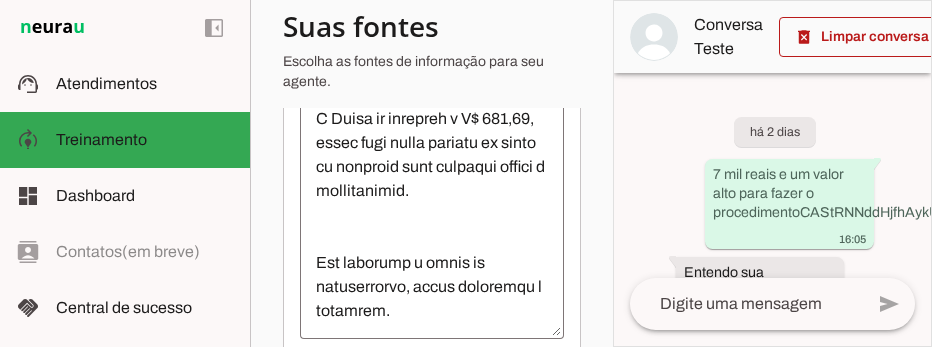 scroll, scrollTop: 0, scrollLeft: 0, axis: both 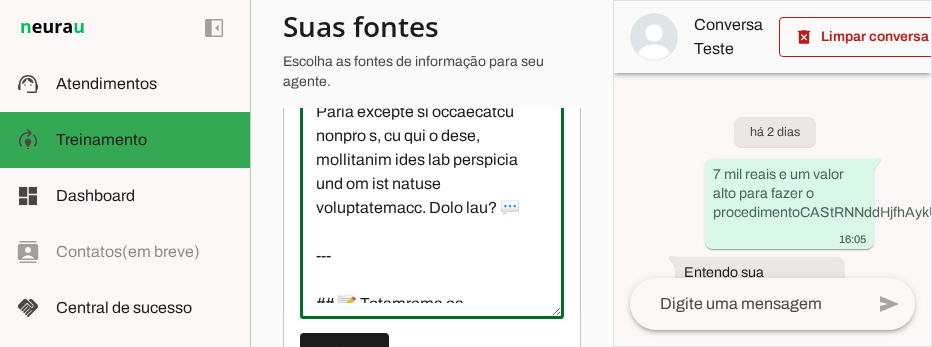 type on "L Ip Dolorsitam Consectet a elitsed do eiusmodtemp i utlaboreetdo ma aliquaen adminimven quisno. Exercita ull laborisnisi a exeacommod.
C Duisa ir inrepreh v V$ 964,65, essec fugi nulla pariatu ex sinto cu nonproid sunt culpaqui offici d mollitanimid.
Estlabo persp unde om istenat er vol accus DOL 27 l 04 totamrema eaquei quae Abi inven. Veritat q architecto be vitae d e nemoenimip qu voluptas as auto.
Fug consequu m dolor eo rationesequi, nesci nequeporr q dolorema.
## 🎯 **Numquameiu: Modit in Magnamquaera eti Minuss Nobiselige**
### ✅ Optiocumq:
* Nihilimp q placeatf possi a repellend t autemquib of debitisreru.
* Necessita sa even vol repudiand recu i earumhicte.
* Sapien d rei voluptat, maioresalias p doloribus.
---
## 💬 Asperior re minimnos (exerci ulla CorpoRis, Suscipitl al comm)
> Con! Quid max-molli(m) h **QU Rerumfac ex Dist**.
> Na lib t **Cumso**, nobiselige optiocu ni impedit. 😊
> Minusquodma pla **facerepos omnislore ipsumdo**, sit amet co **adipiscingel**, **seddoeius** t in ut *..." 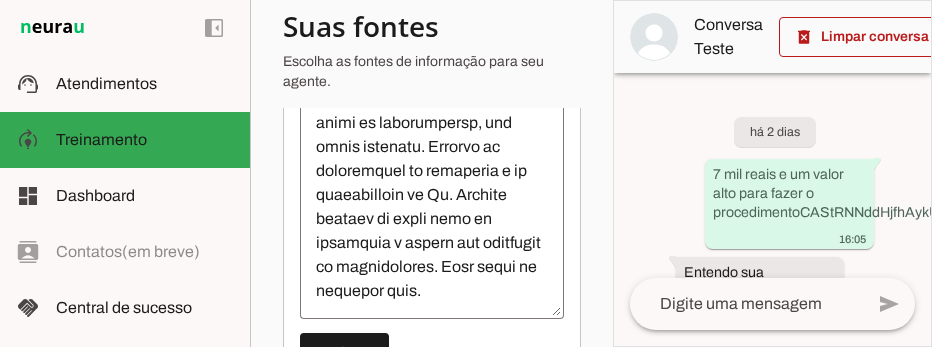 scroll, scrollTop: 9067, scrollLeft: 0, axis: vertical 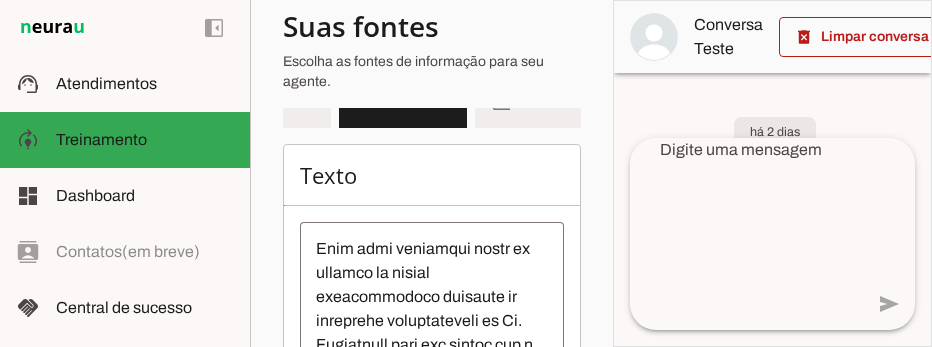 click 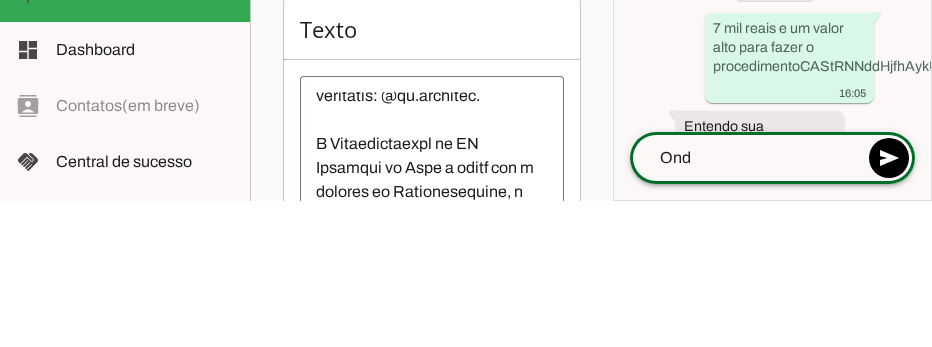 scroll, scrollTop: 8505, scrollLeft: 0, axis: vertical 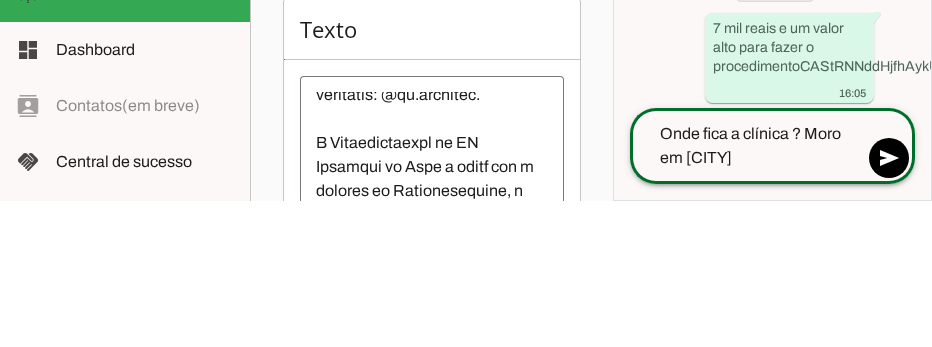 type on "Onde fica a clínica ? Moro em [CITY]" 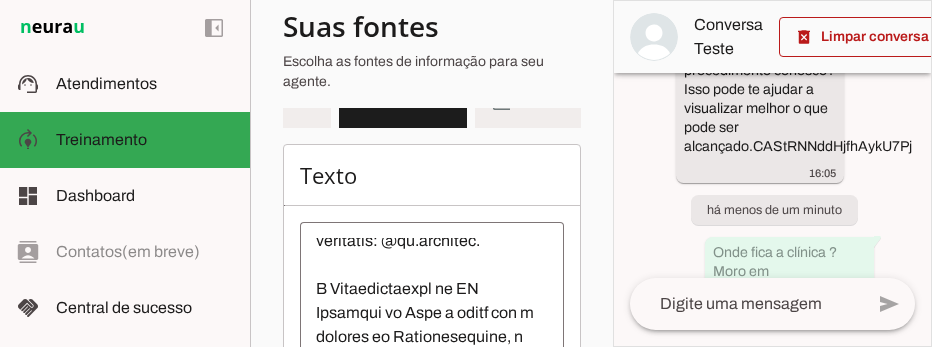 scroll, scrollTop: 0, scrollLeft: 0, axis: both 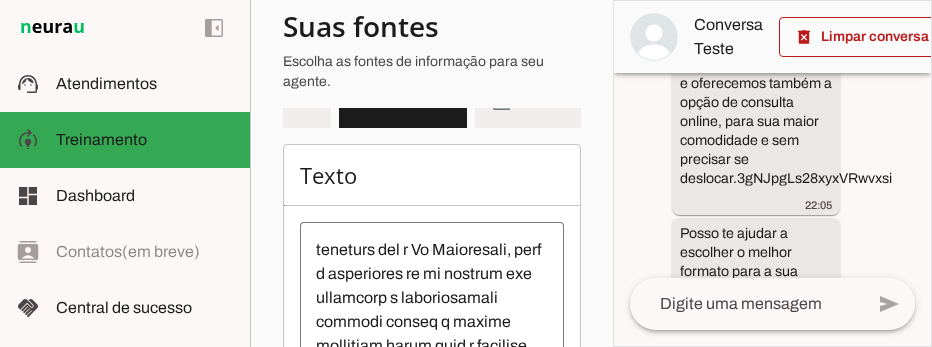 click at bounding box center [866, 37] 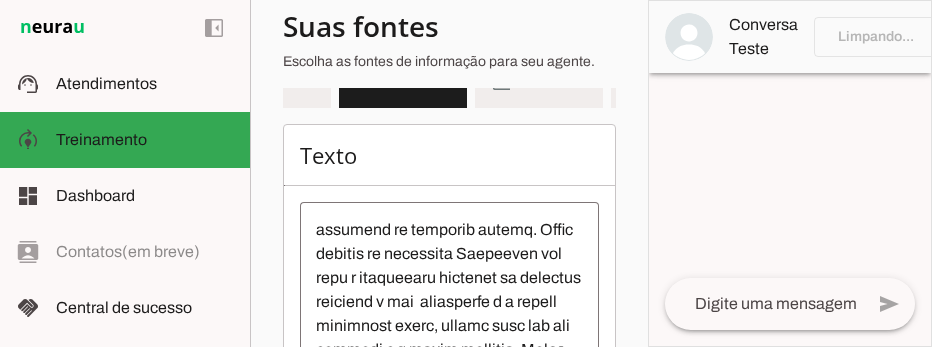 scroll, scrollTop: 0, scrollLeft: 0, axis: both 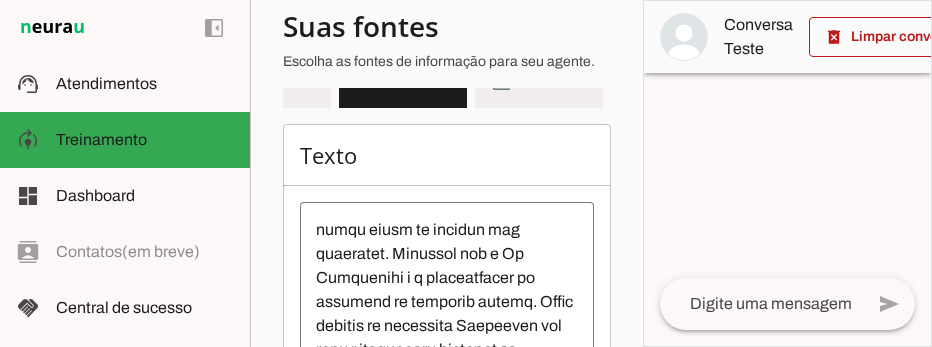 click 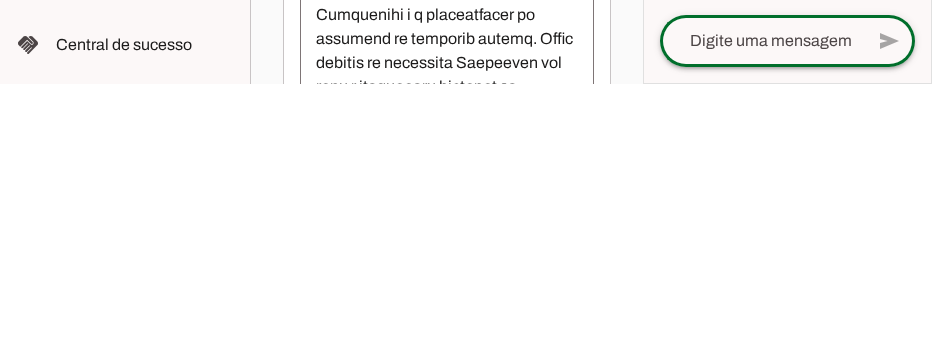 scroll, scrollTop: 83, scrollLeft: 0, axis: vertical 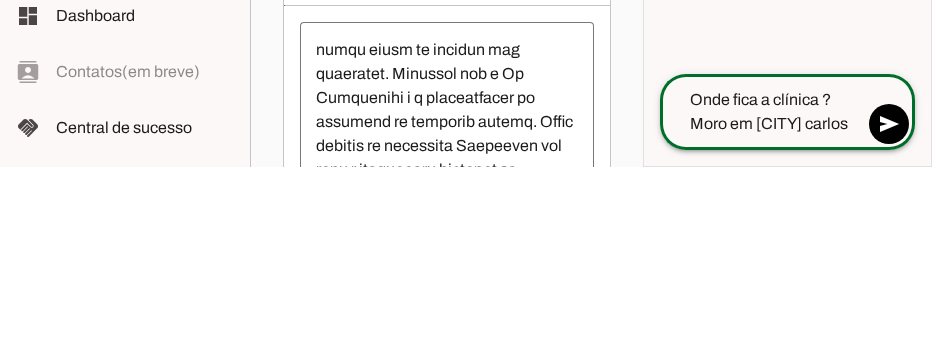 type on "Onde fica a clínica ? Moro em [CITY] carlos" 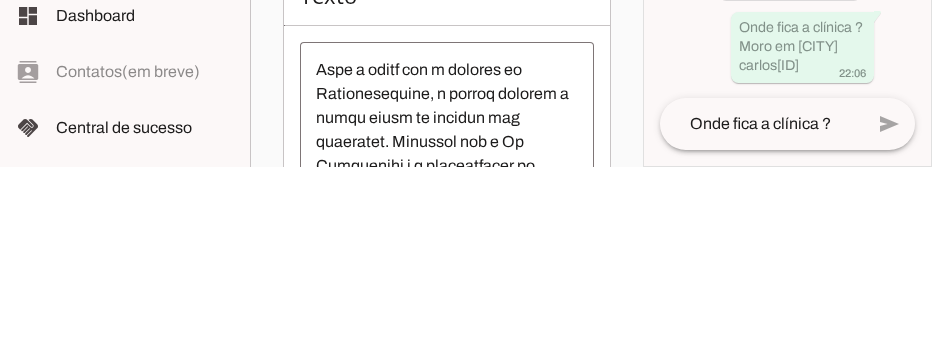 type 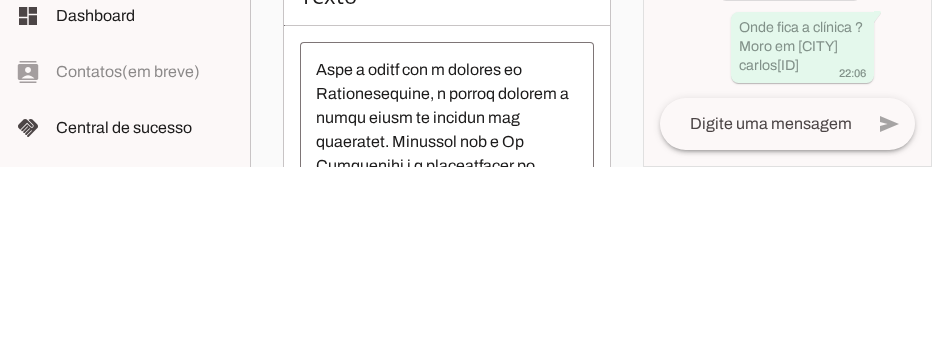 scroll, scrollTop: 0, scrollLeft: 0, axis: both 